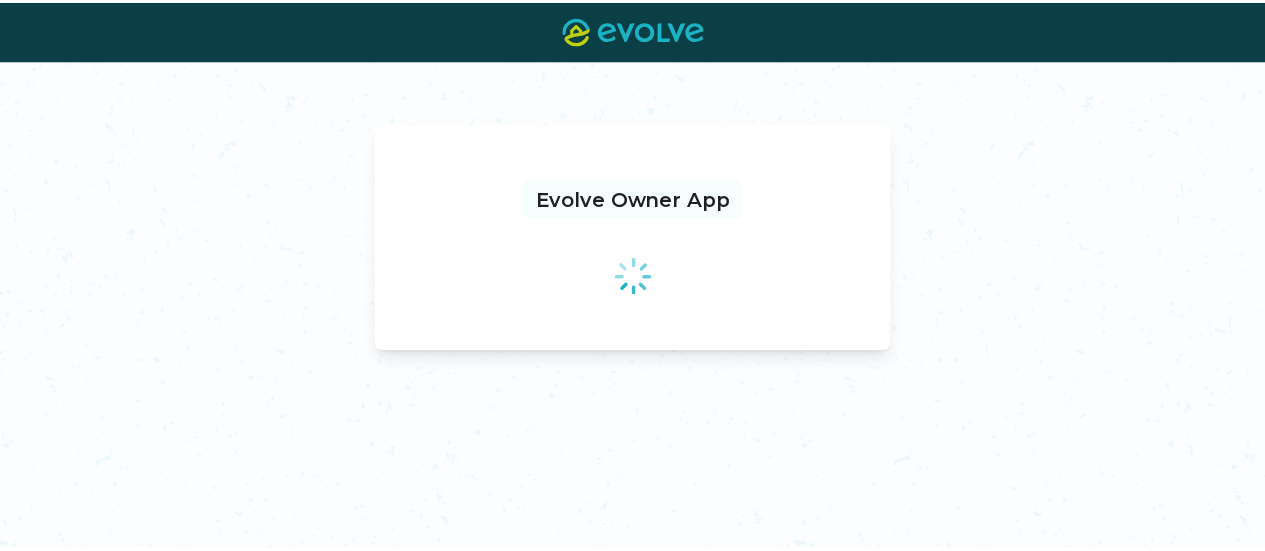 scroll, scrollTop: 0, scrollLeft: 0, axis: both 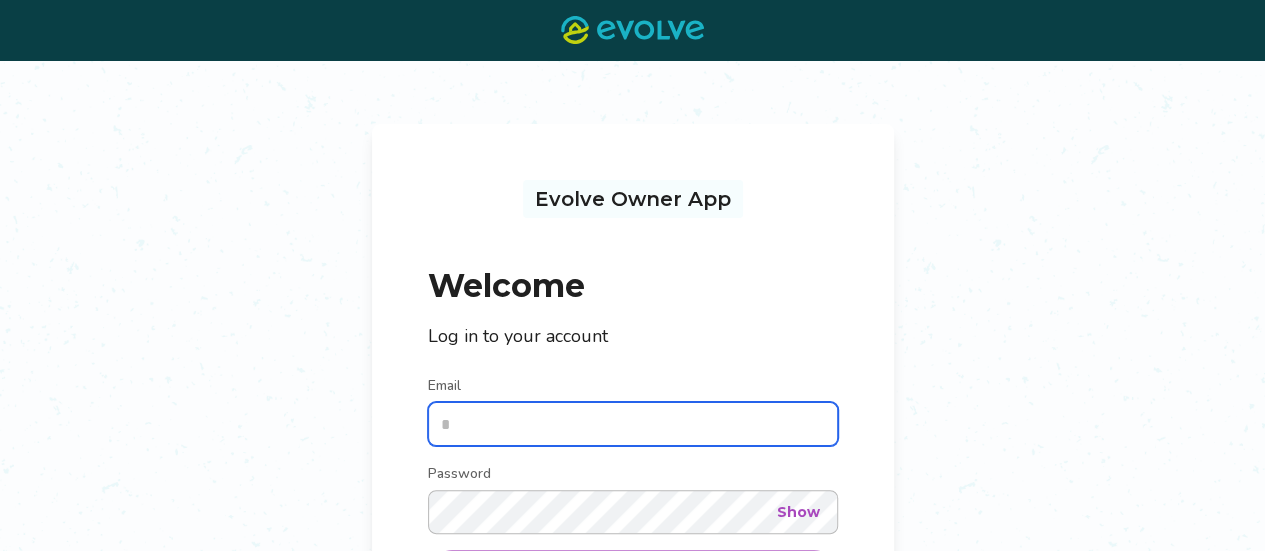 click on "Email" at bounding box center (633, 424) 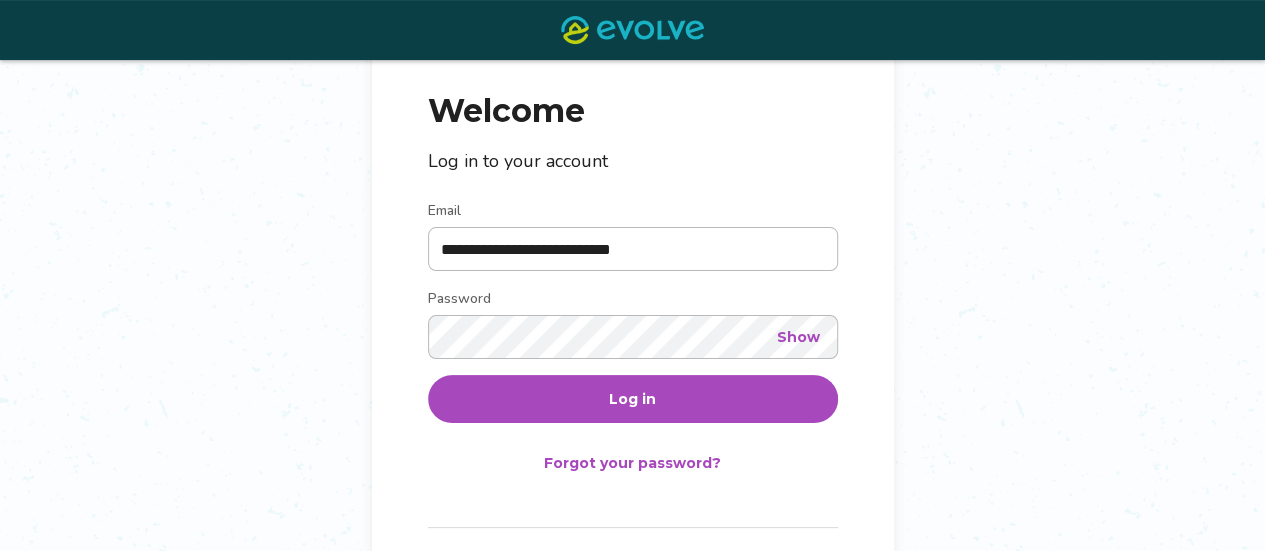 scroll, scrollTop: 222, scrollLeft: 0, axis: vertical 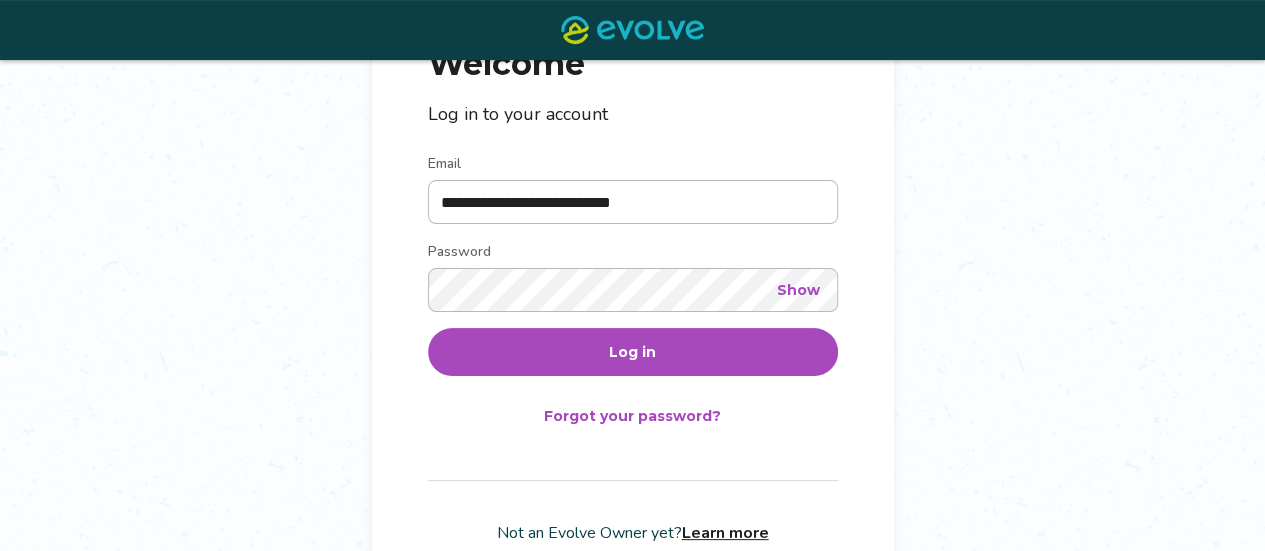 click on "Log in" at bounding box center (633, 352) 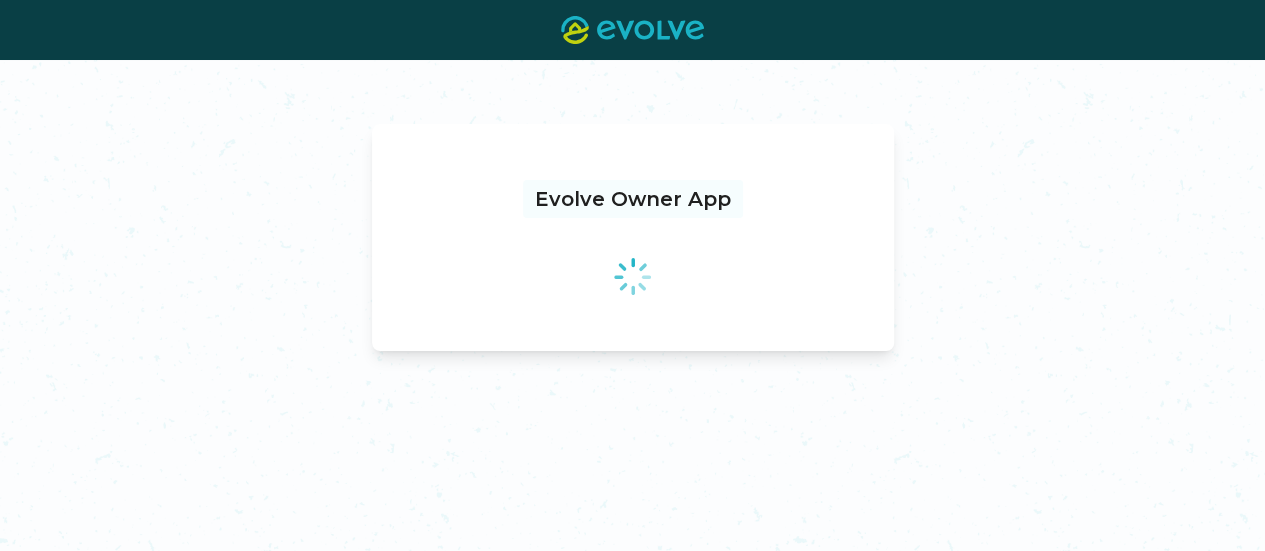 scroll, scrollTop: 0, scrollLeft: 0, axis: both 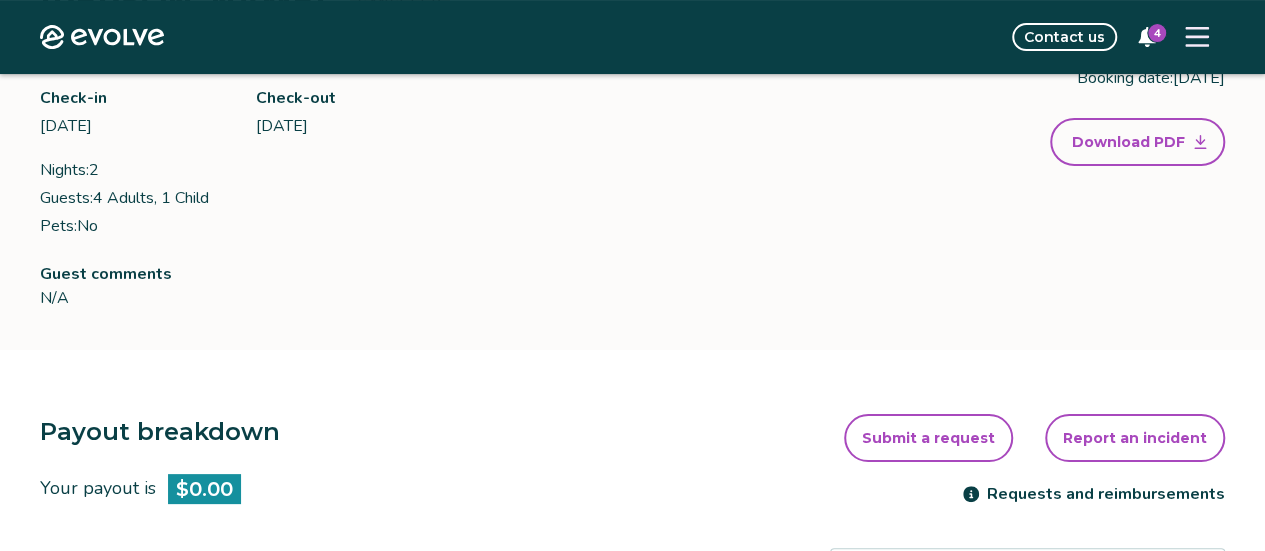 click on "4" at bounding box center [1157, 33] 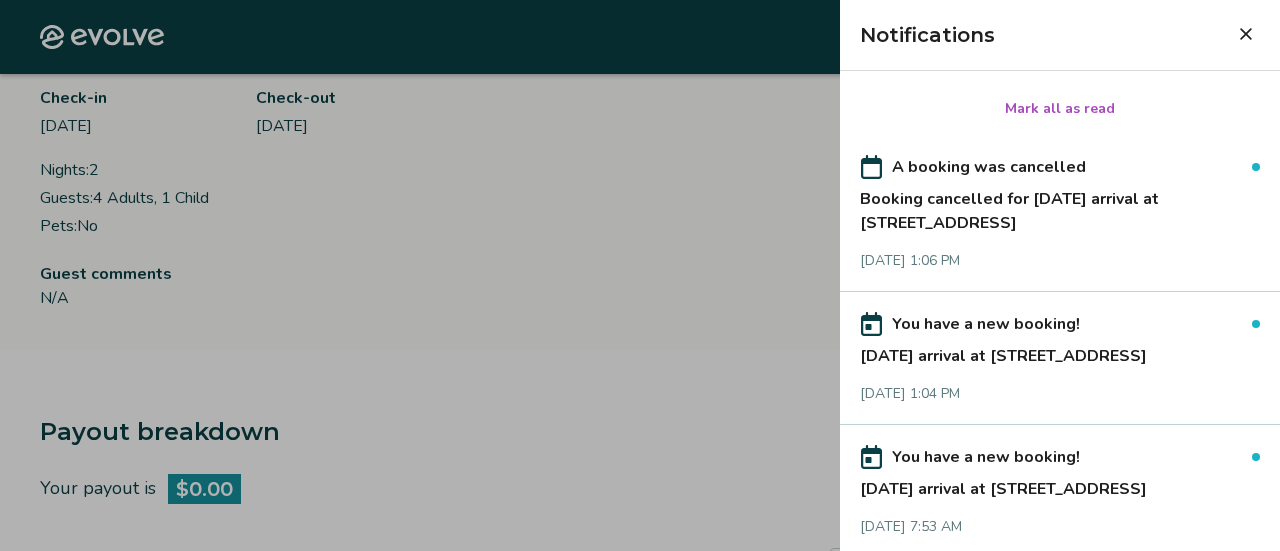 click at bounding box center (1246, 34) 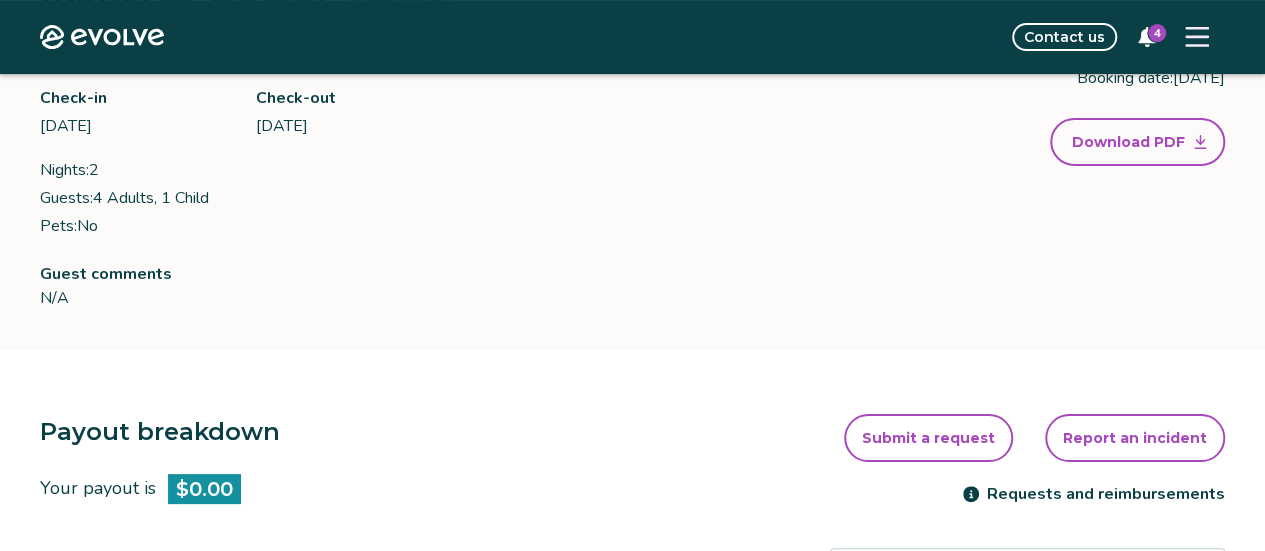 click 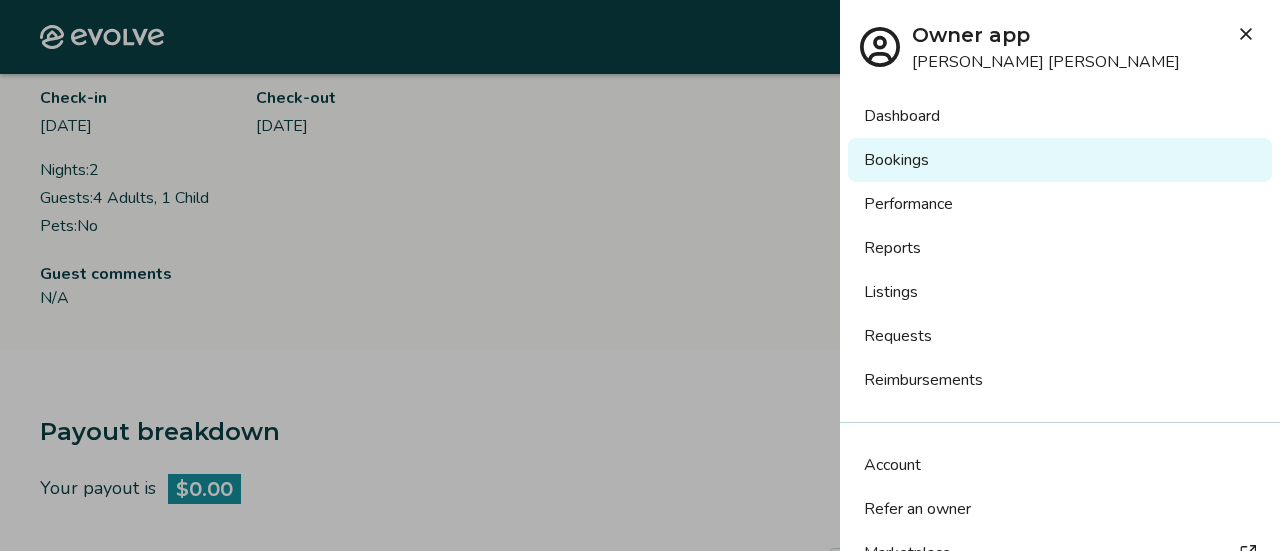 click on "Bookings" at bounding box center (1060, 160) 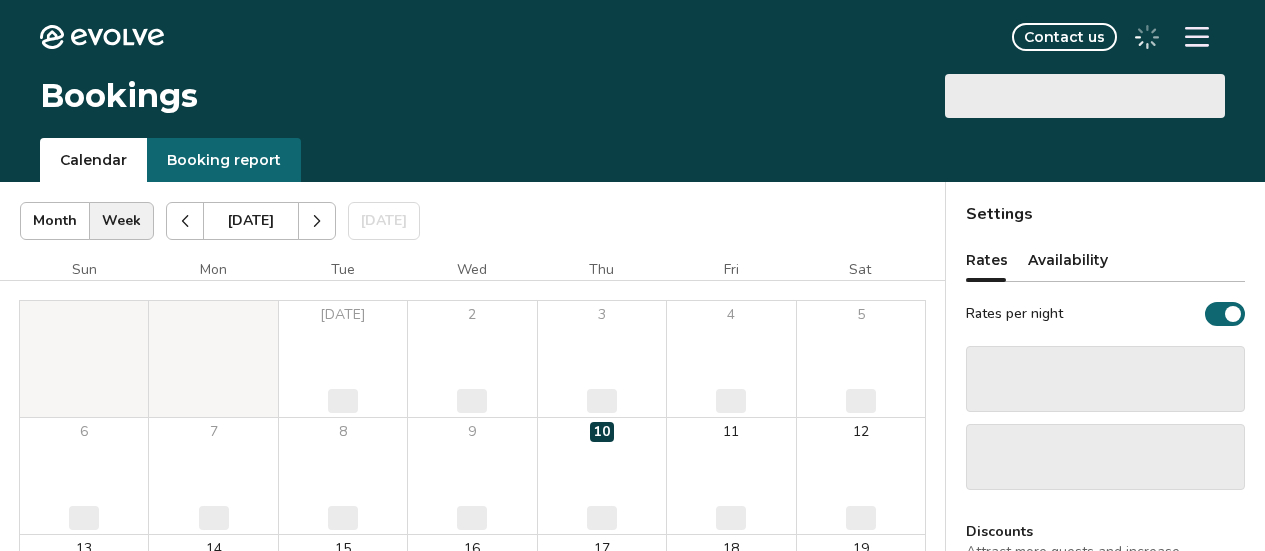 scroll, scrollTop: 0, scrollLeft: 0, axis: both 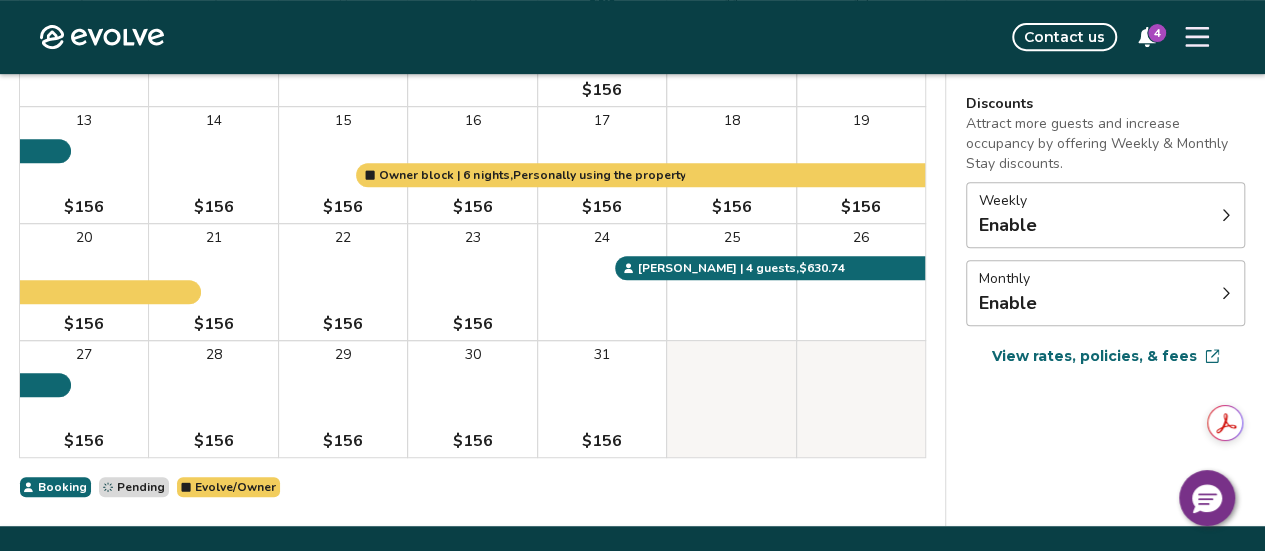 click 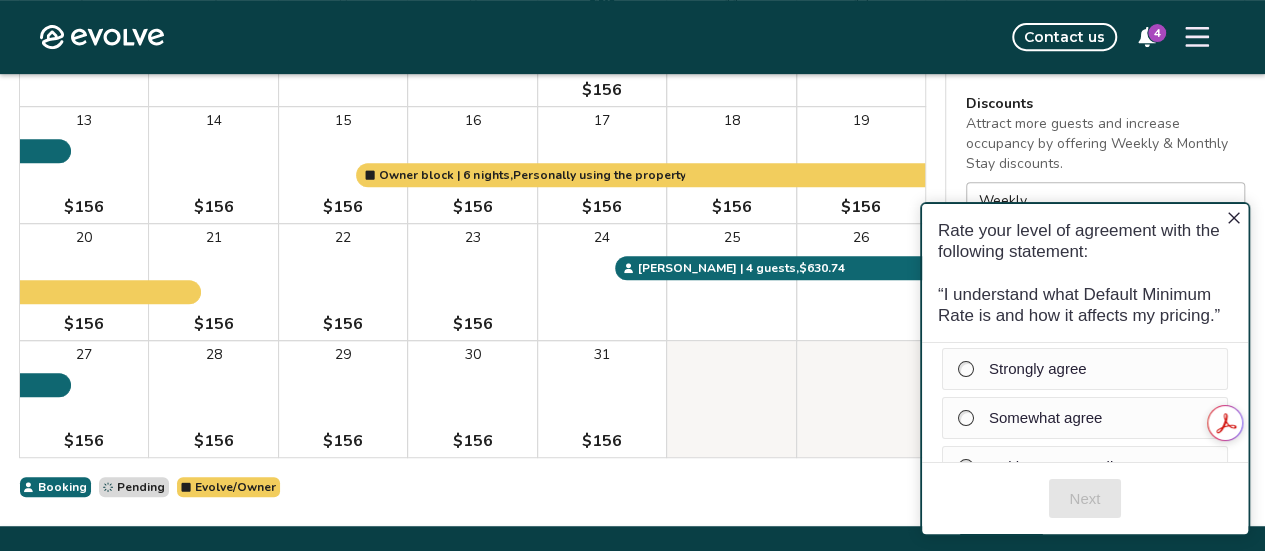 scroll, scrollTop: 0, scrollLeft: 0, axis: both 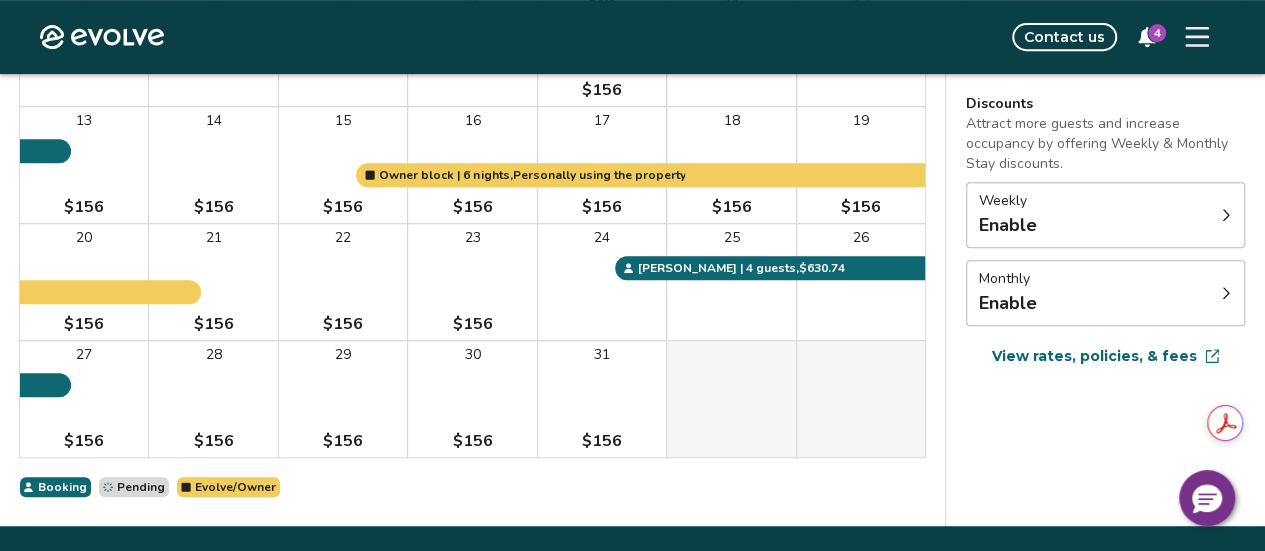click on "View rates, policies, & fees" at bounding box center [1094, 356] 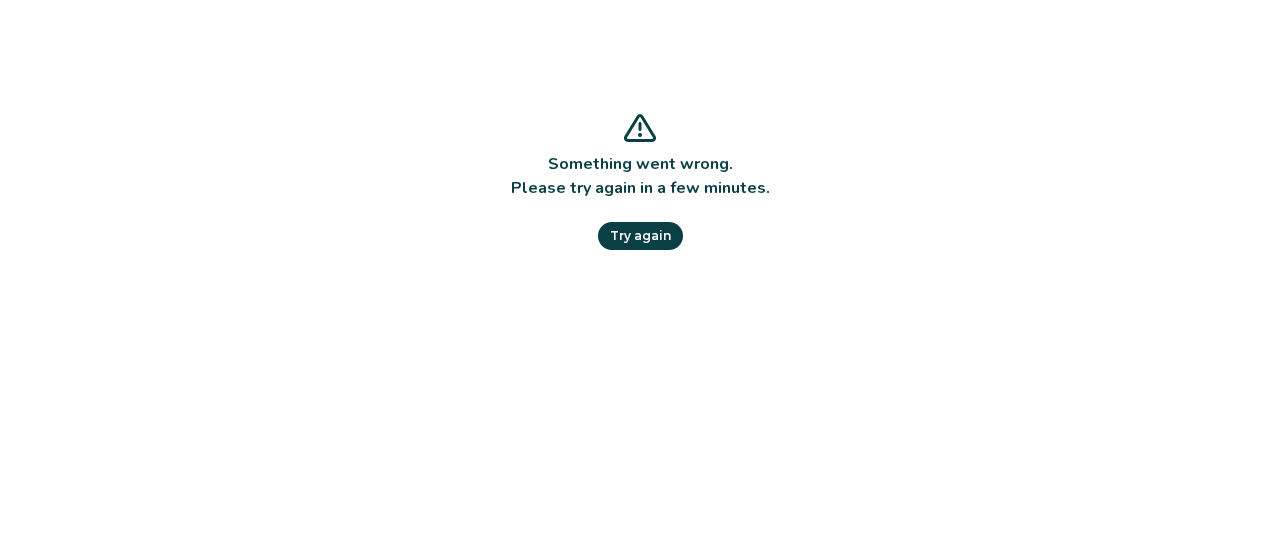scroll, scrollTop: 0, scrollLeft: 0, axis: both 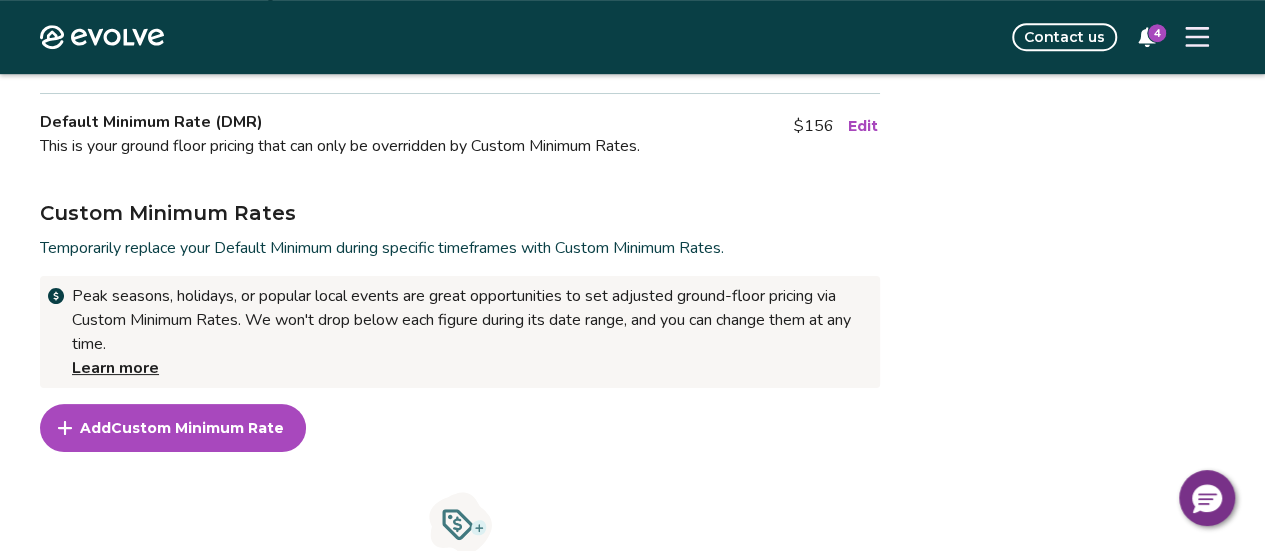 click at bounding box center [1197, 37] 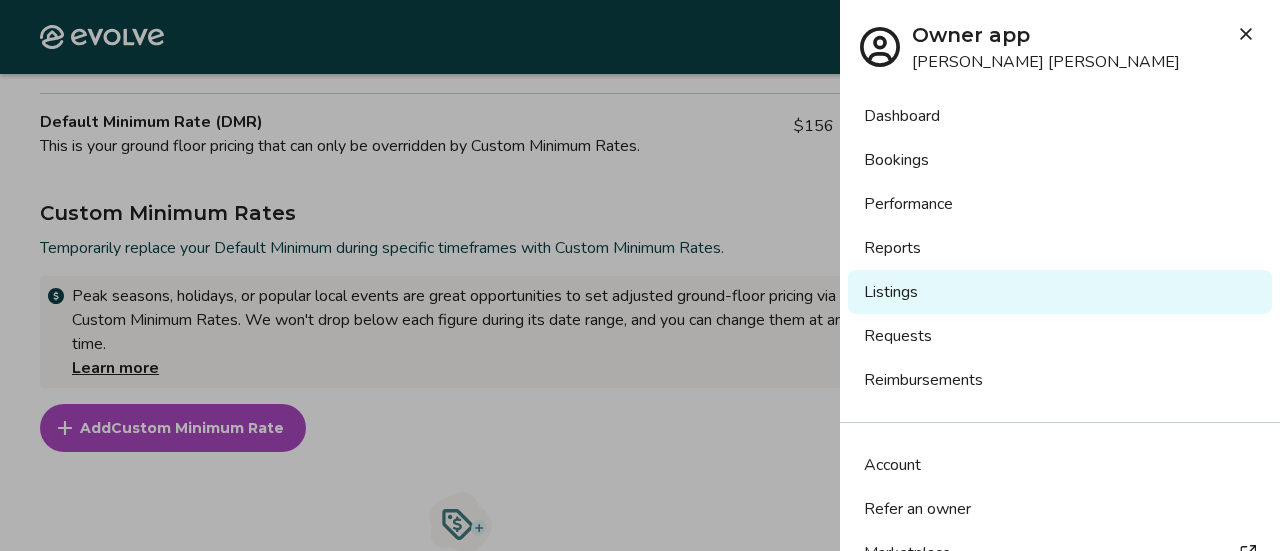 click on "Bookings" at bounding box center (1060, 160) 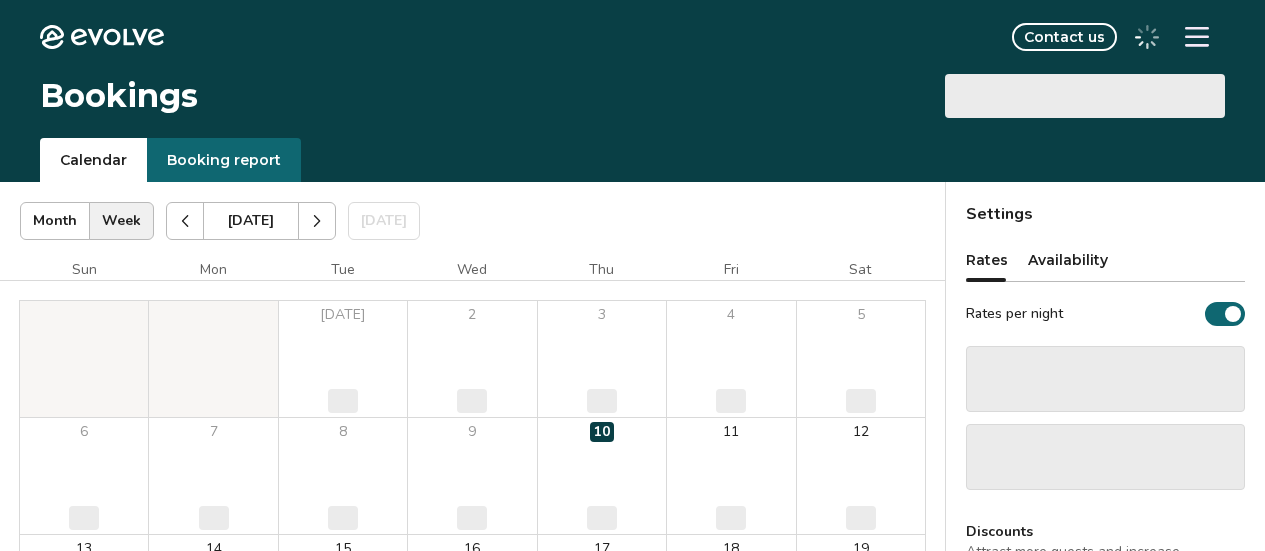 scroll, scrollTop: 0, scrollLeft: 0, axis: both 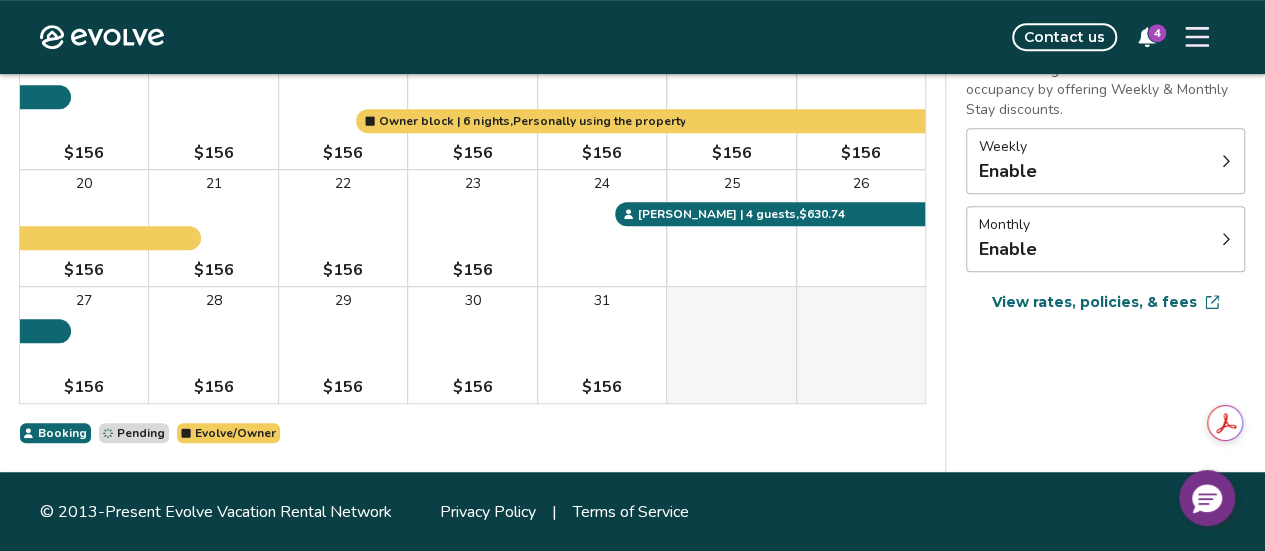 click at bounding box center [861, 345] 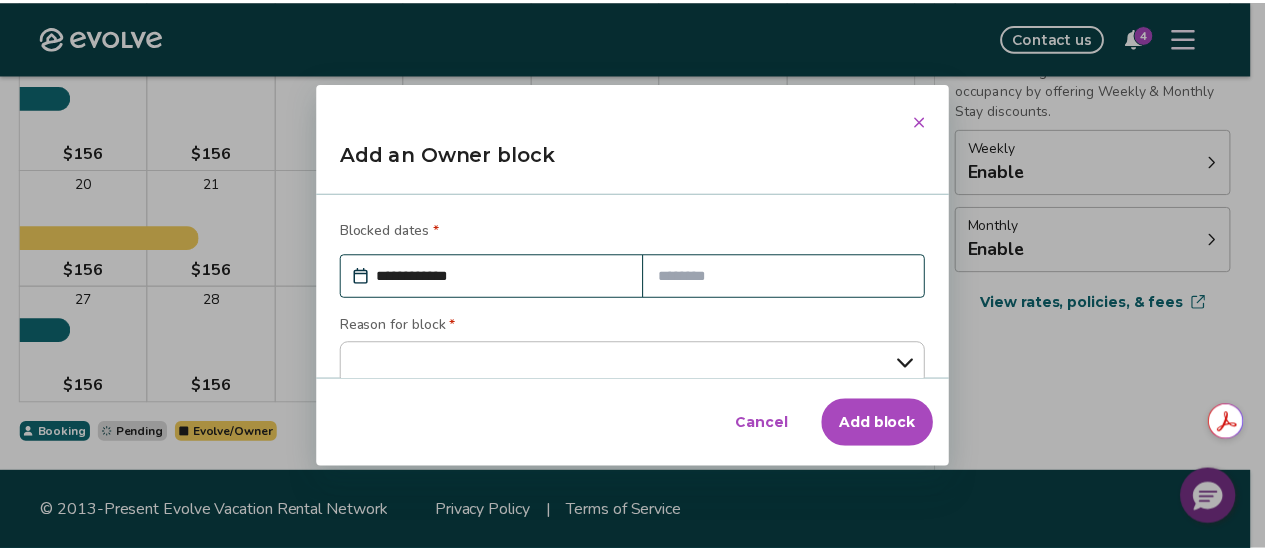 scroll, scrollTop: 6, scrollLeft: 0, axis: vertical 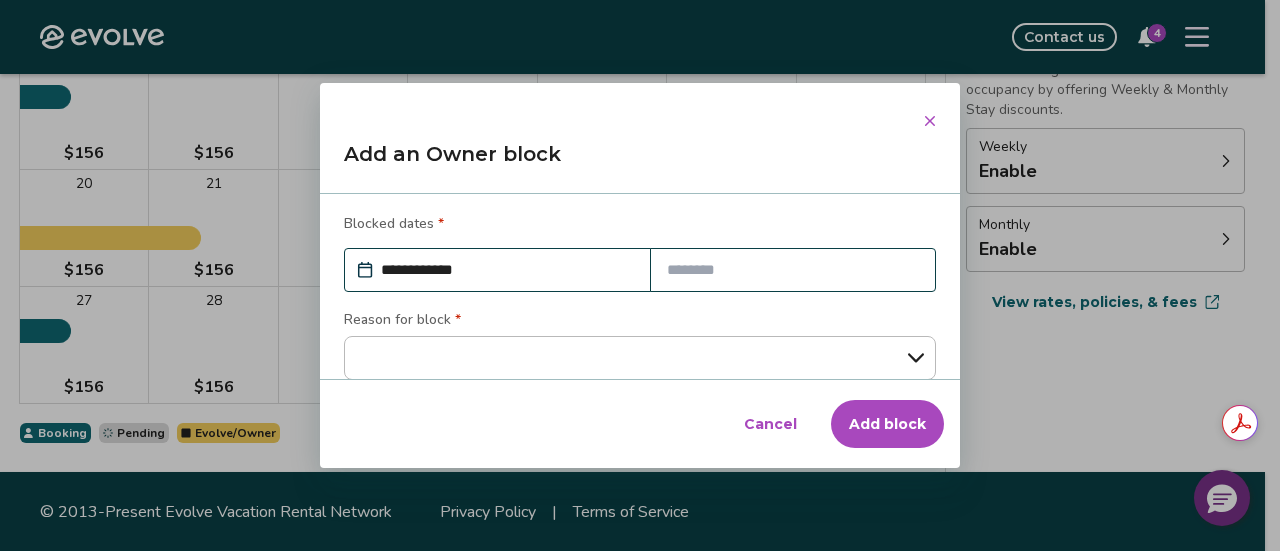 click at bounding box center [930, 121] 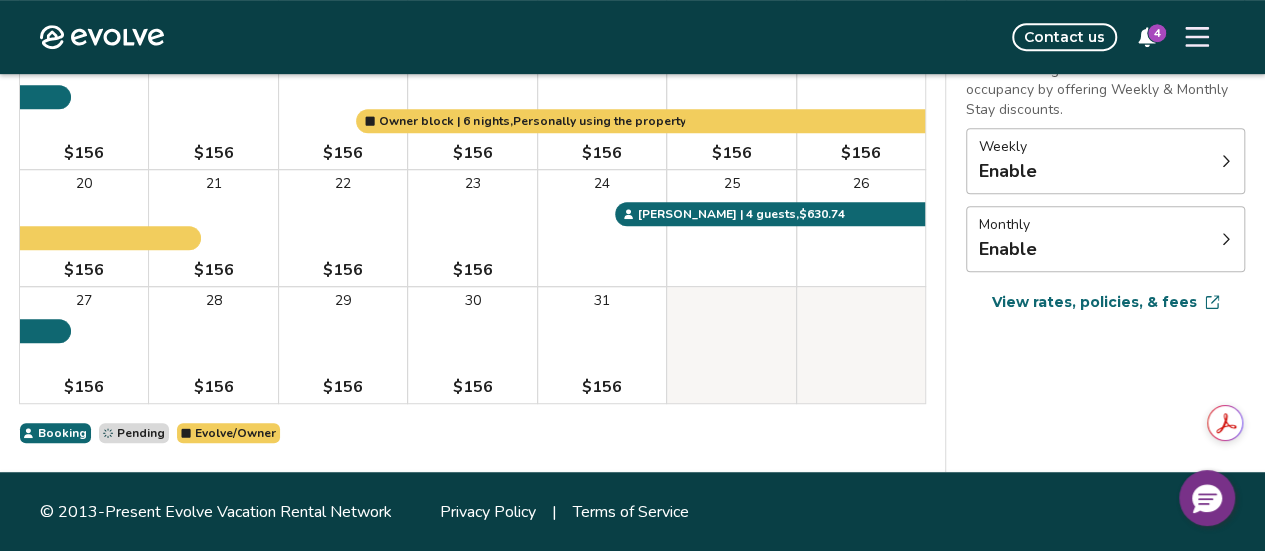 click 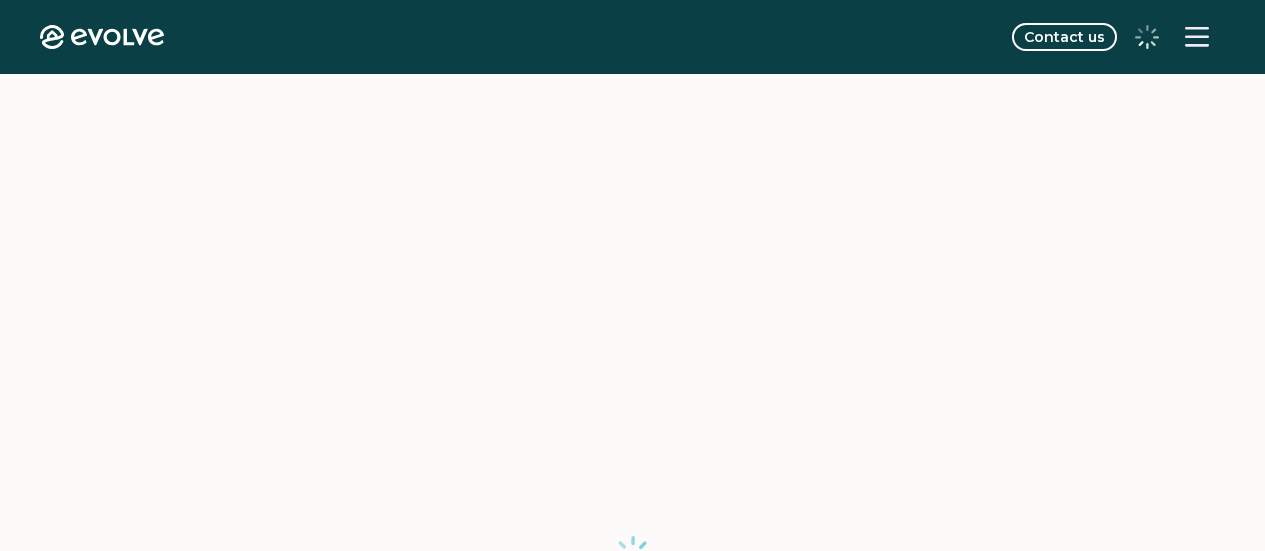 scroll, scrollTop: 0, scrollLeft: 0, axis: both 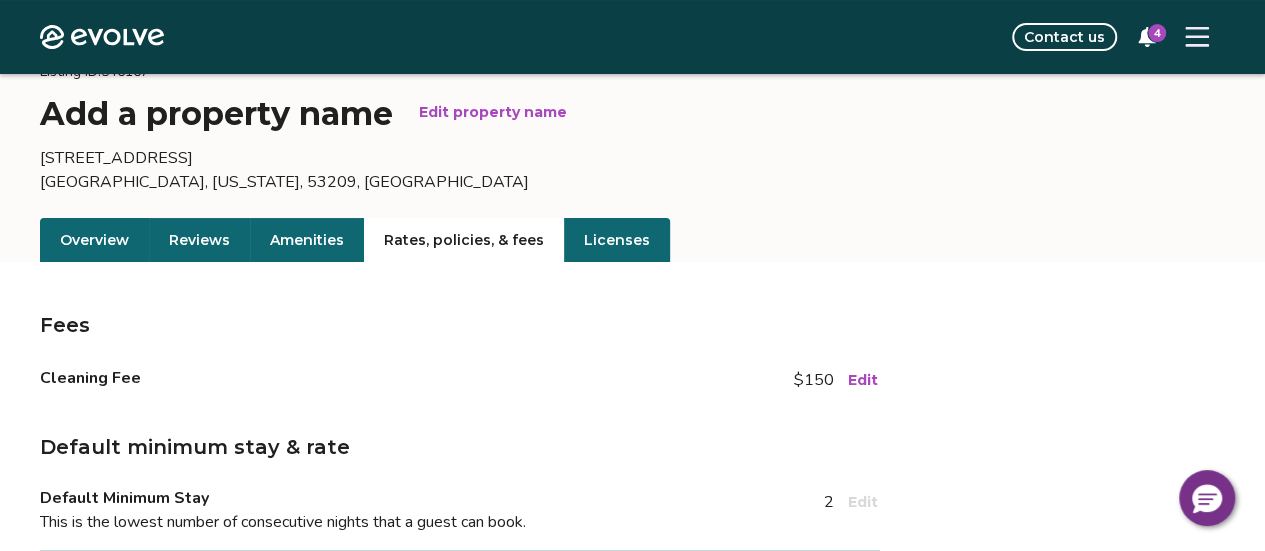 click at bounding box center [1197, 37] 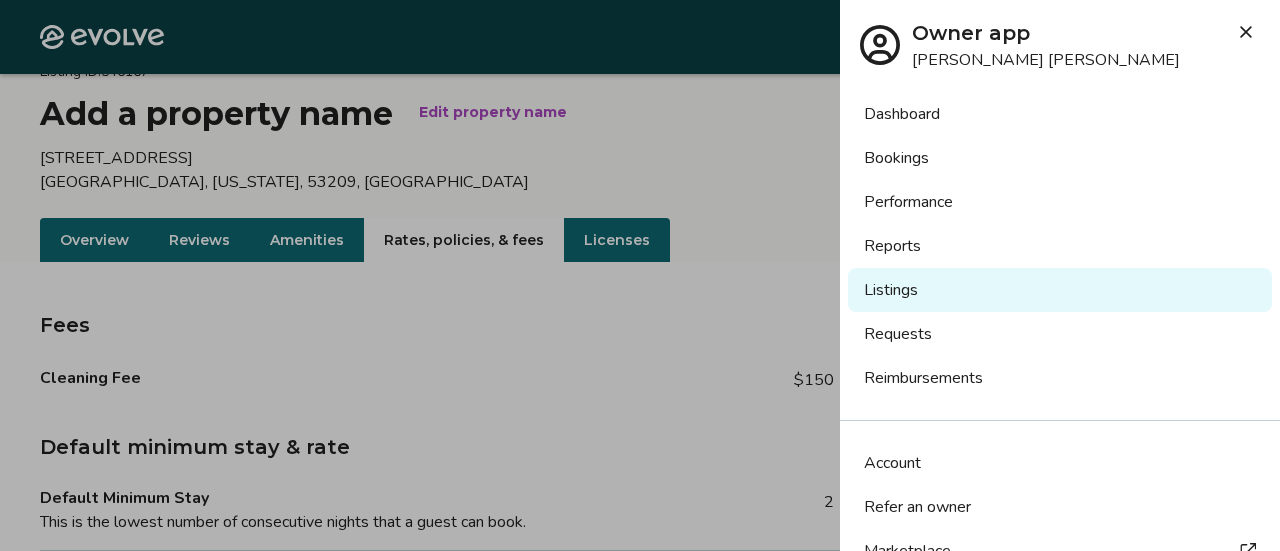 scroll, scrollTop: 0, scrollLeft: 0, axis: both 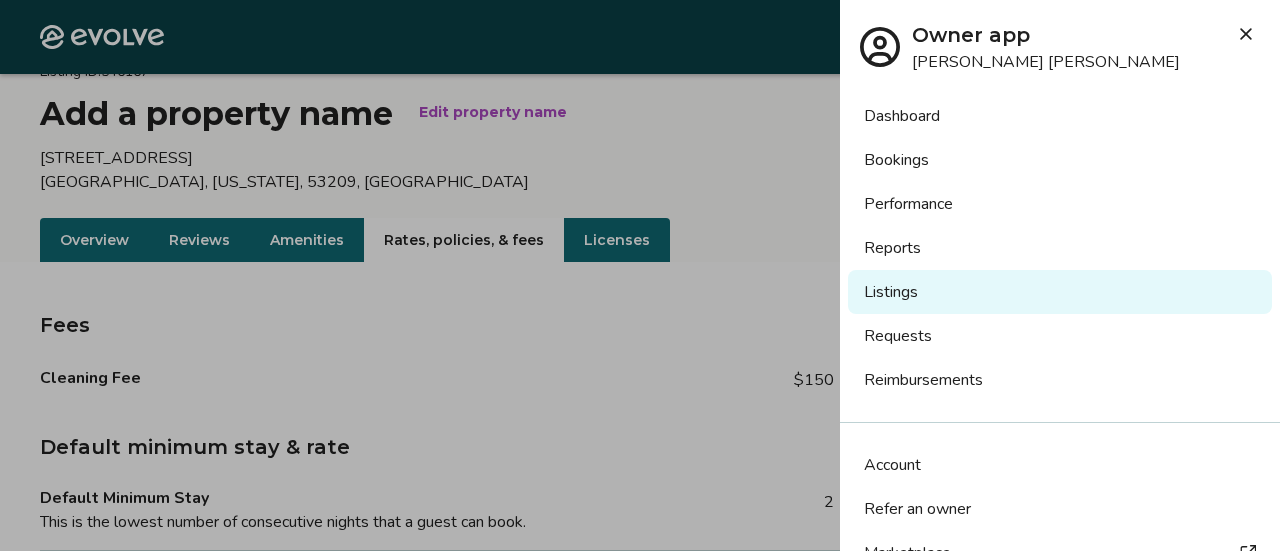 click on "Dashboard" at bounding box center [1060, 116] 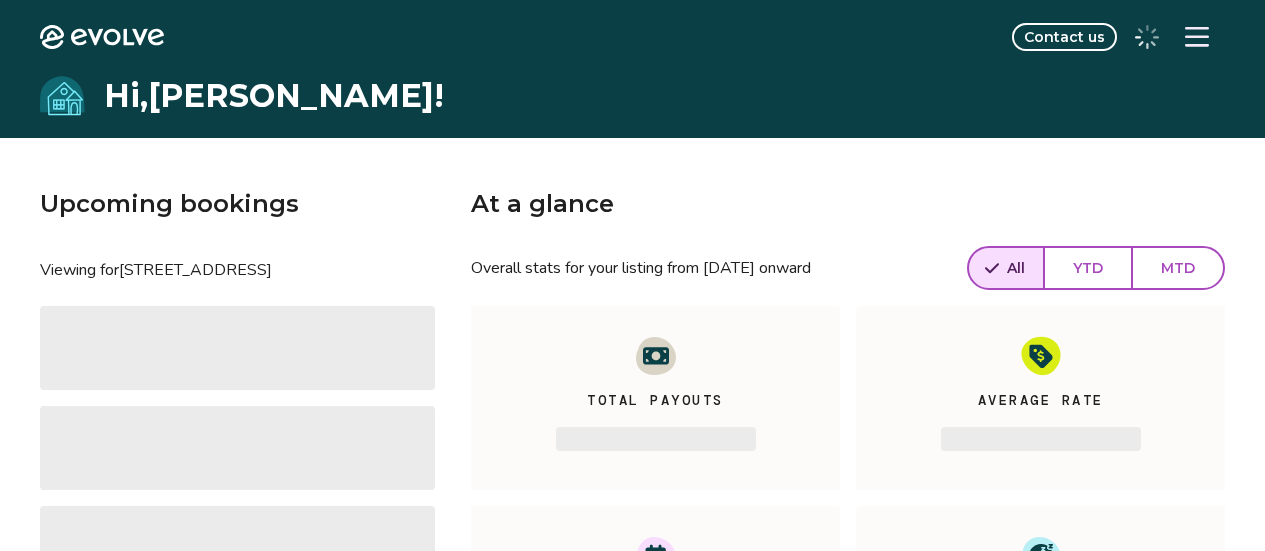 scroll, scrollTop: 0, scrollLeft: 0, axis: both 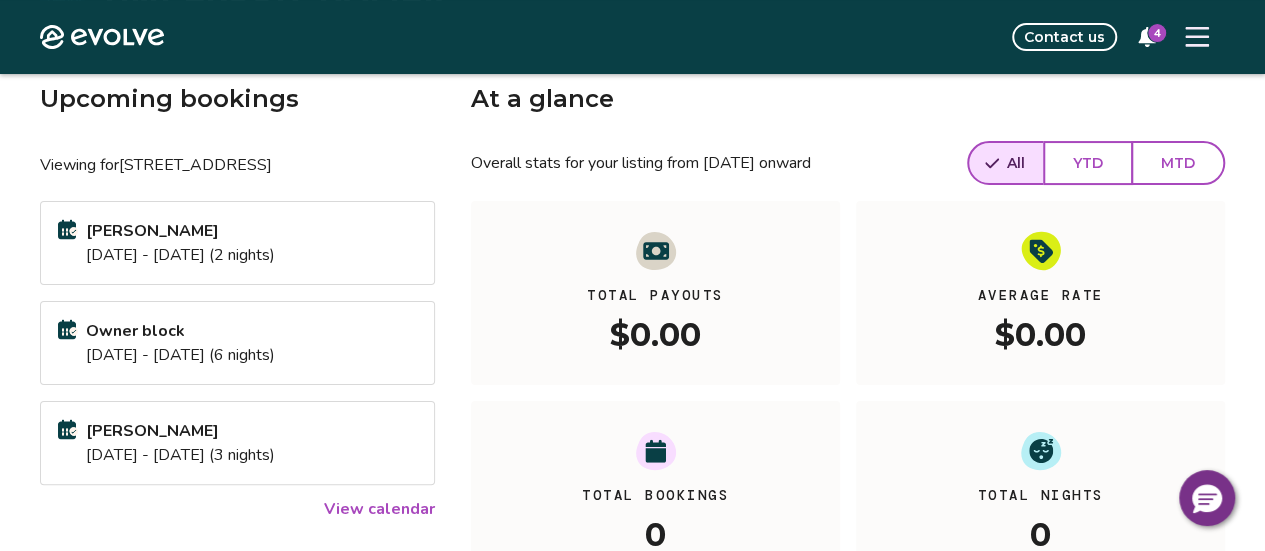 click on "View calendar" at bounding box center (379, 509) 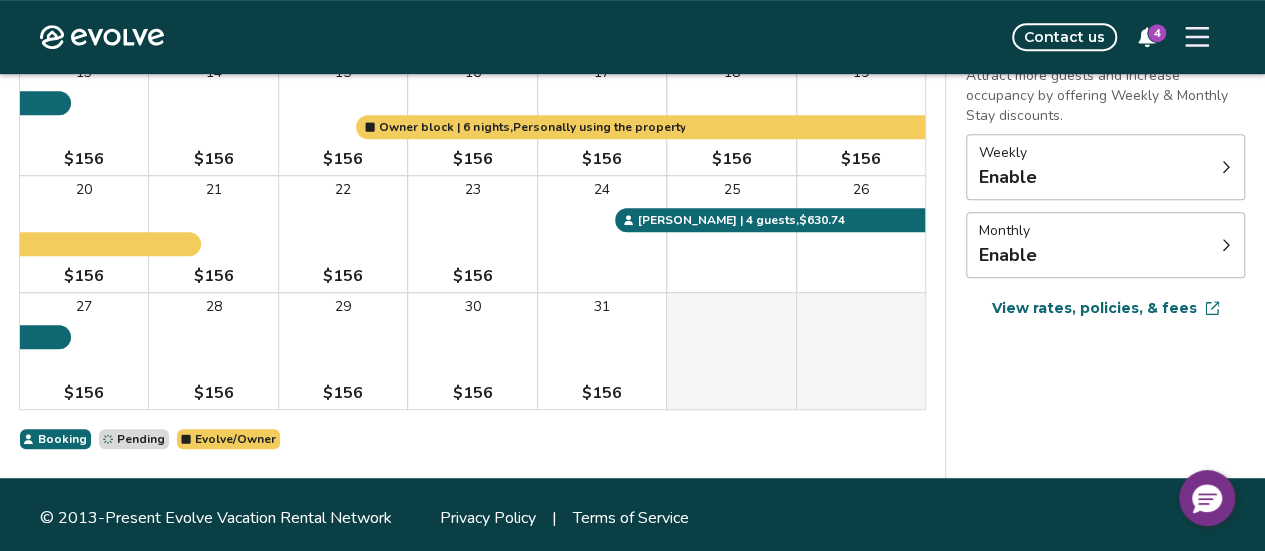 scroll, scrollTop: 482, scrollLeft: 0, axis: vertical 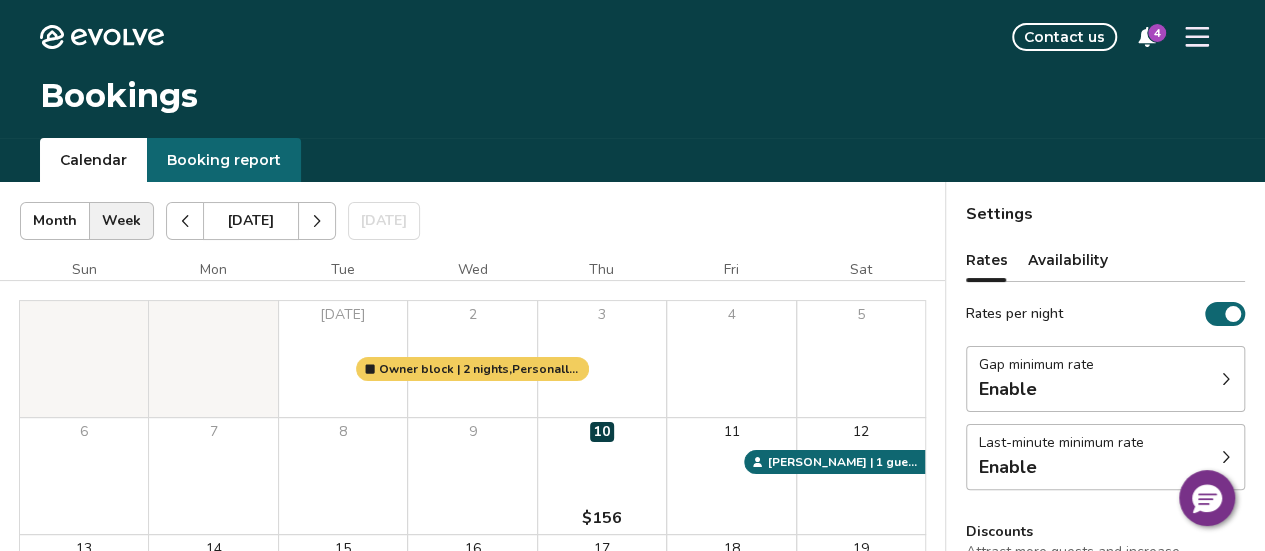 click at bounding box center [317, 221] 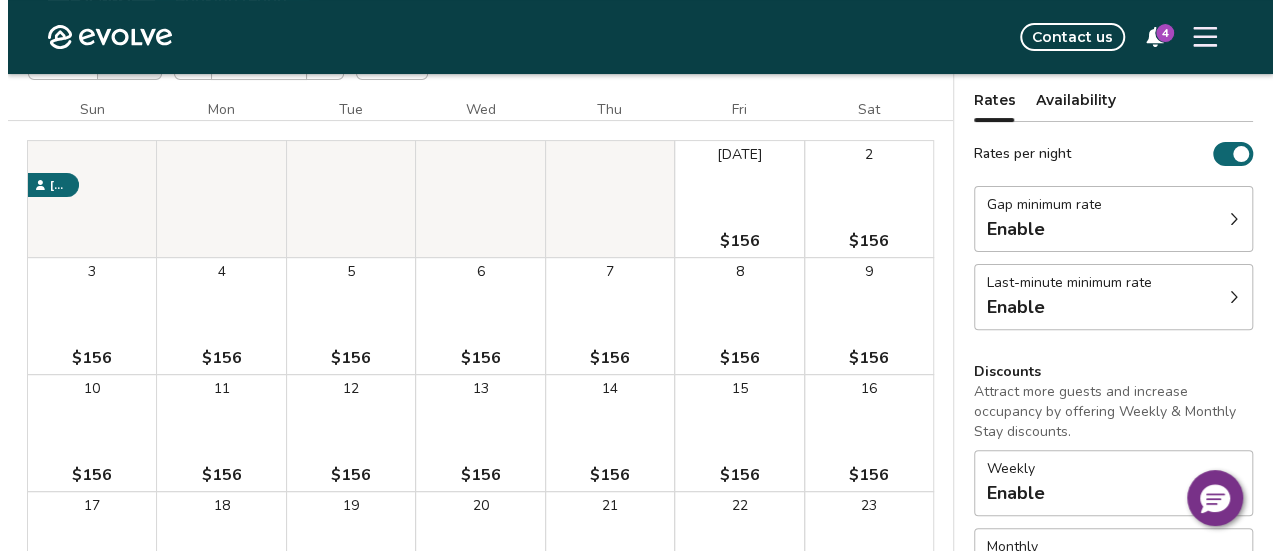 scroll, scrollTop: 162, scrollLeft: 0, axis: vertical 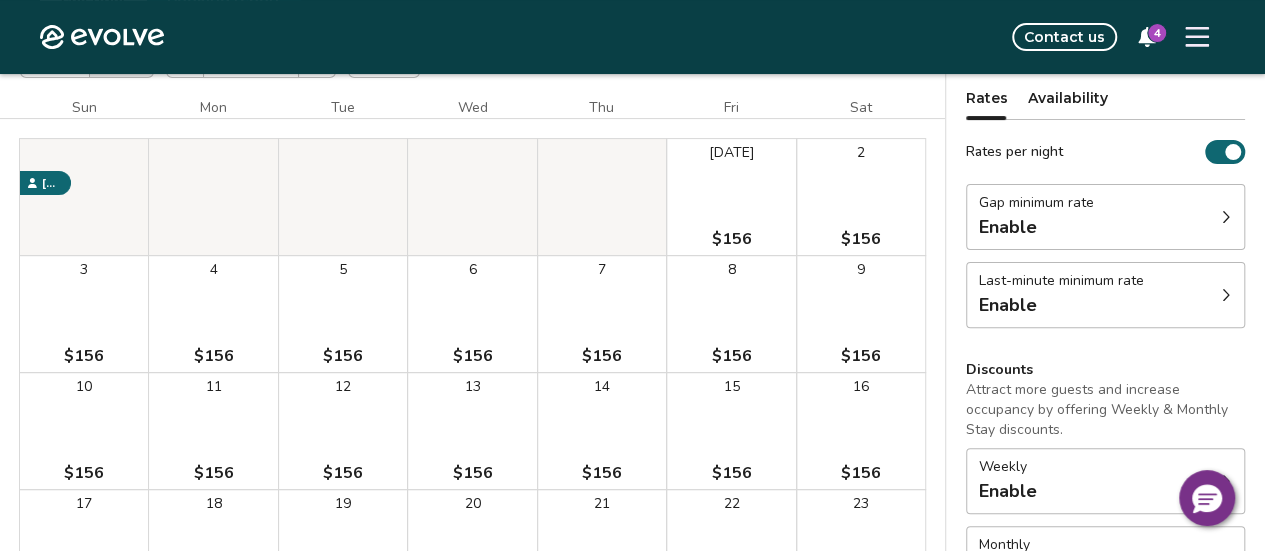 click 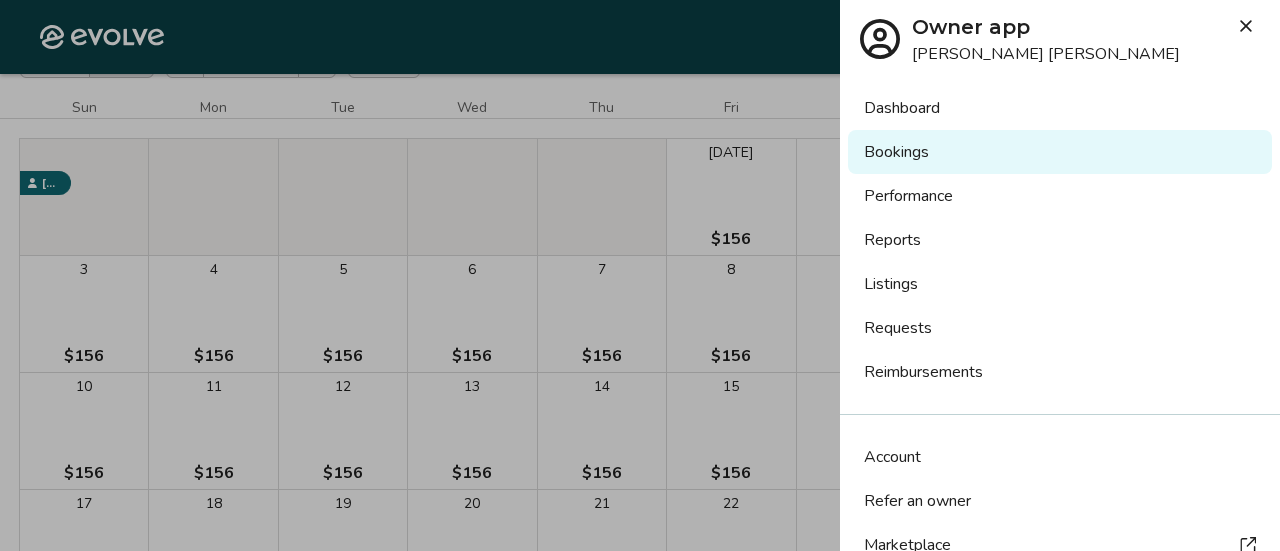 scroll, scrollTop: 0, scrollLeft: 0, axis: both 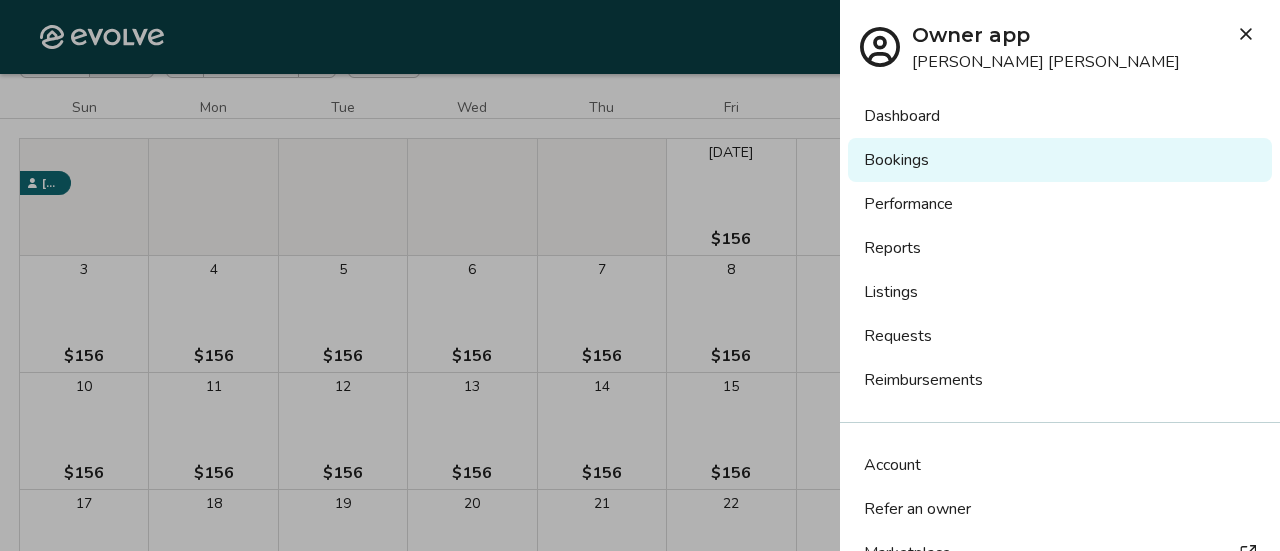 click on "Dashboard" at bounding box center (1060, 116) 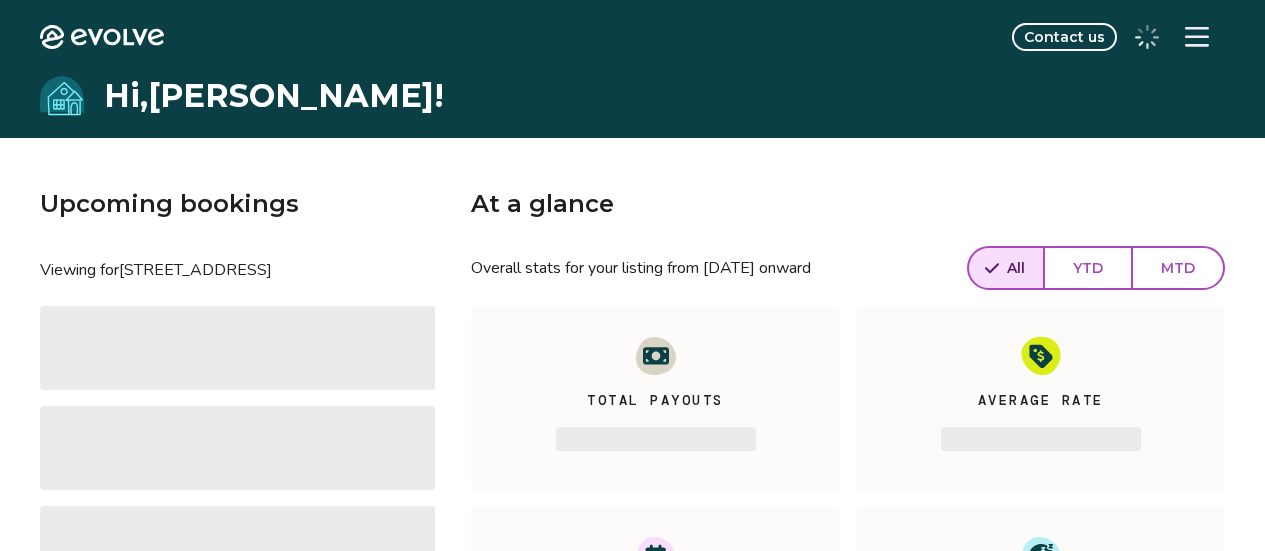 scroll, scrollTop: 0, scrollLeft: 0, axis: both 